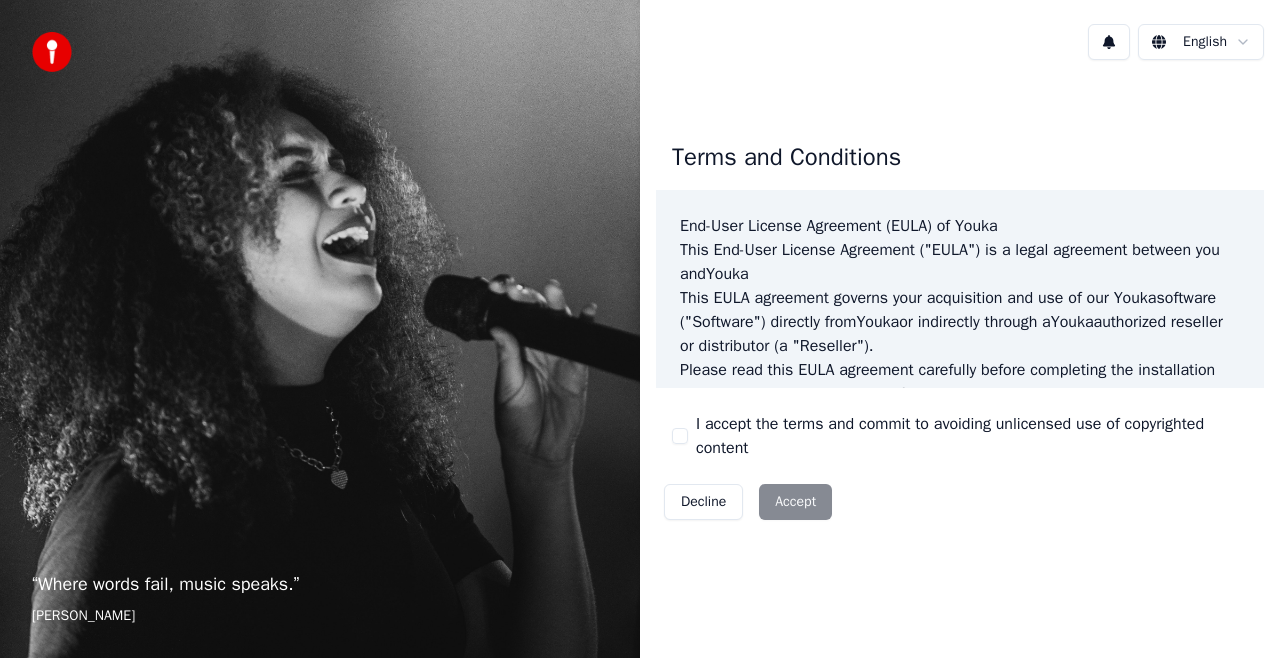 scroll, scrollTop: 0, scrollLeft: 0, axis: both 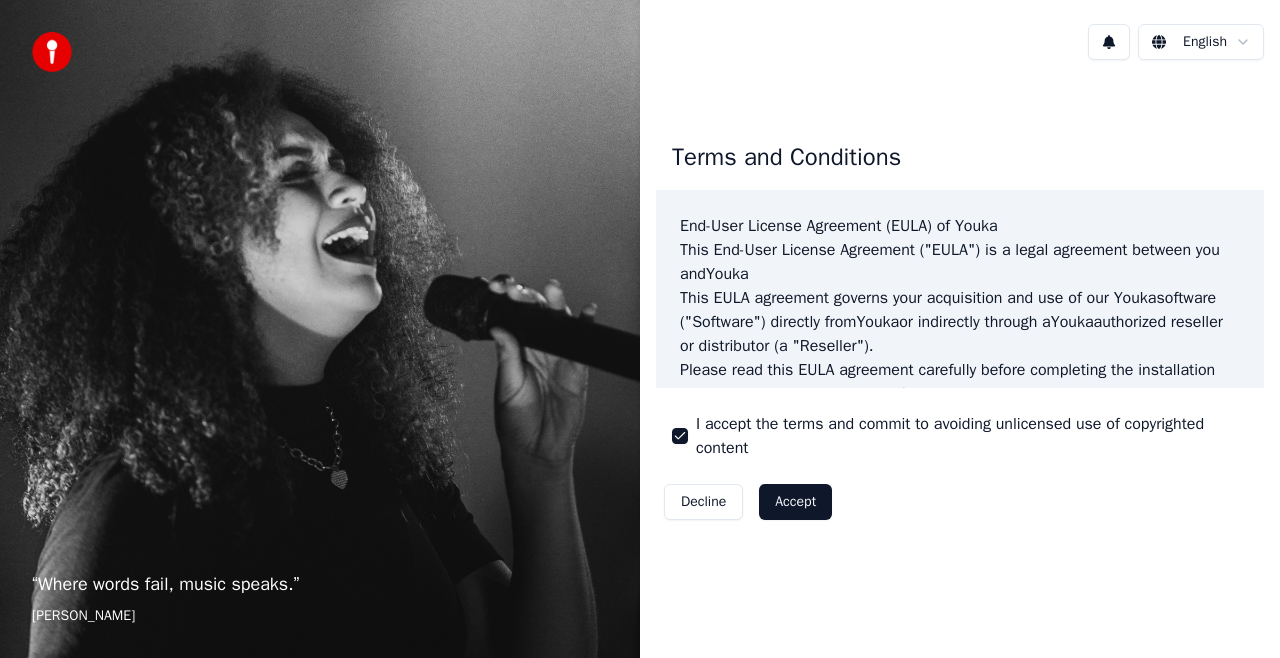 click on "Accept" at bounding box center (795, 502) 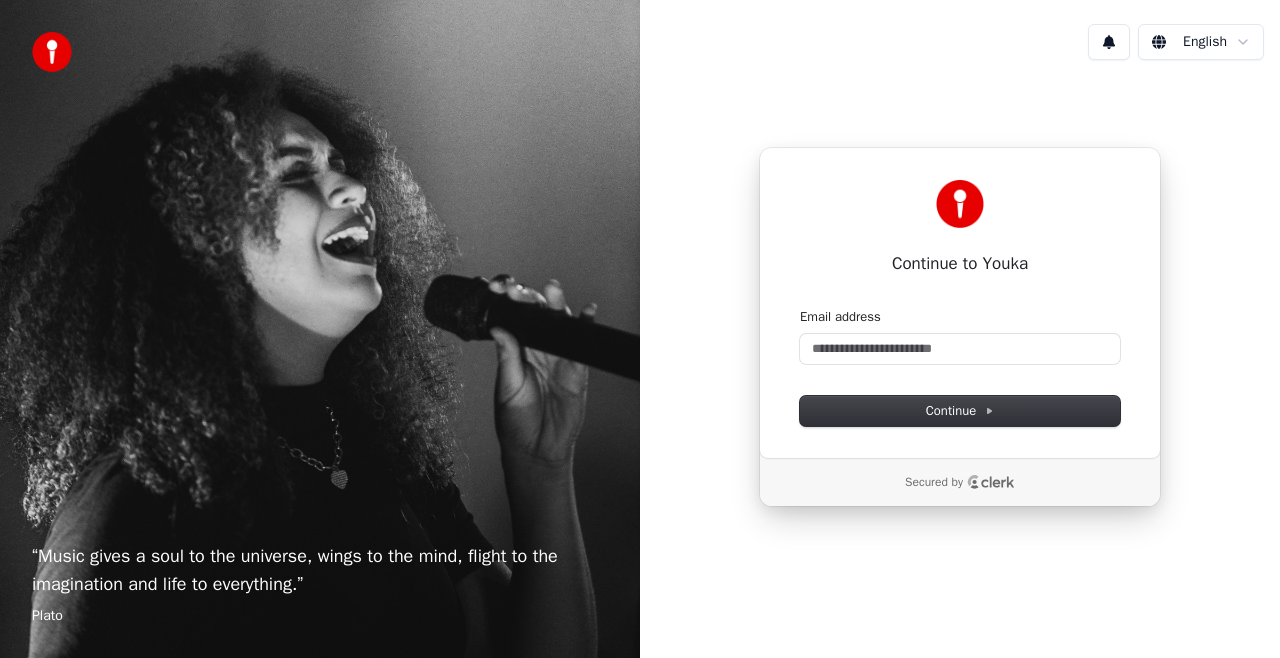 click on "“ Music gives a soul to the universe, wings to the mind, flight to the imagination and life to everything. ” [PERSON_NAME] English Continue to Youka Continue with Google or Email address Continue Secured by" at bounding box center (640, 329) 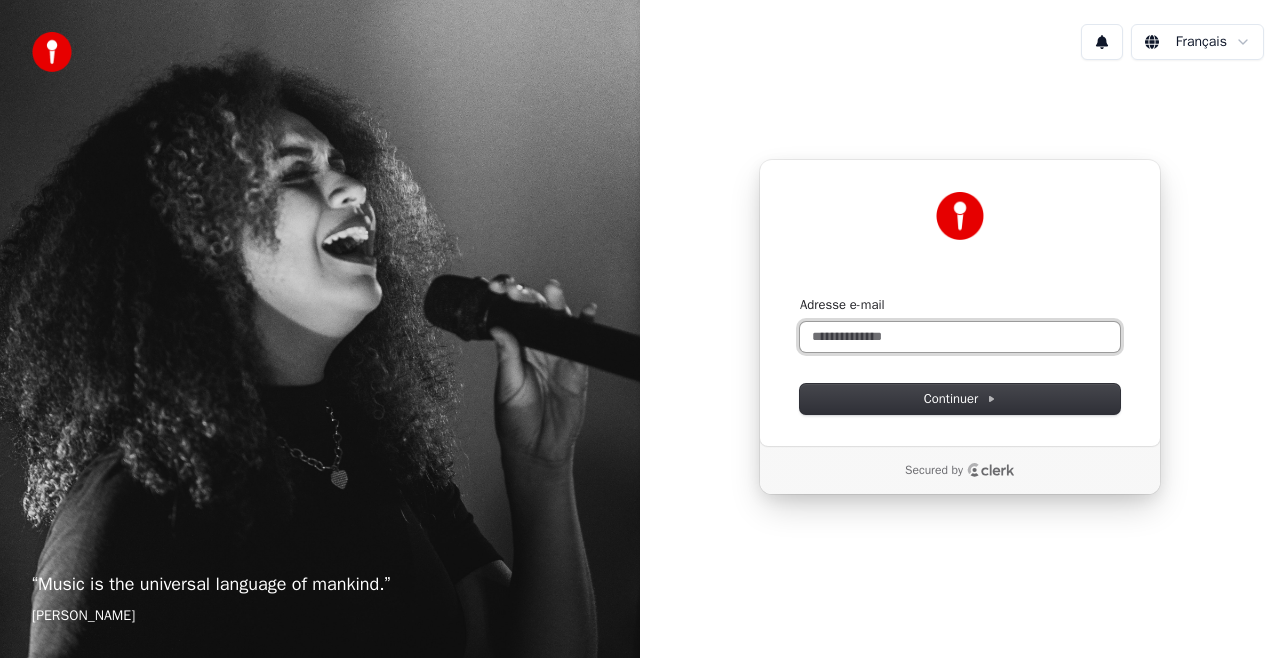click on "Adresse e-mail" at bounding box center (960, 337) 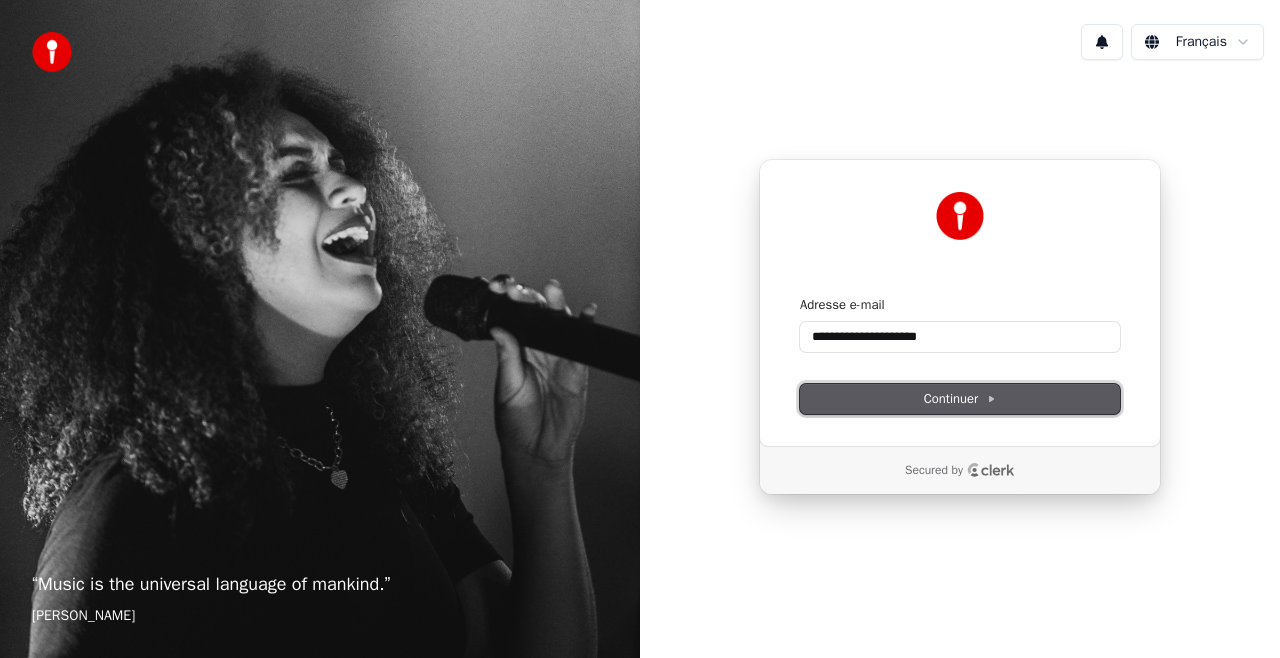 click on "Continuer" at bounding box center (960, 399) 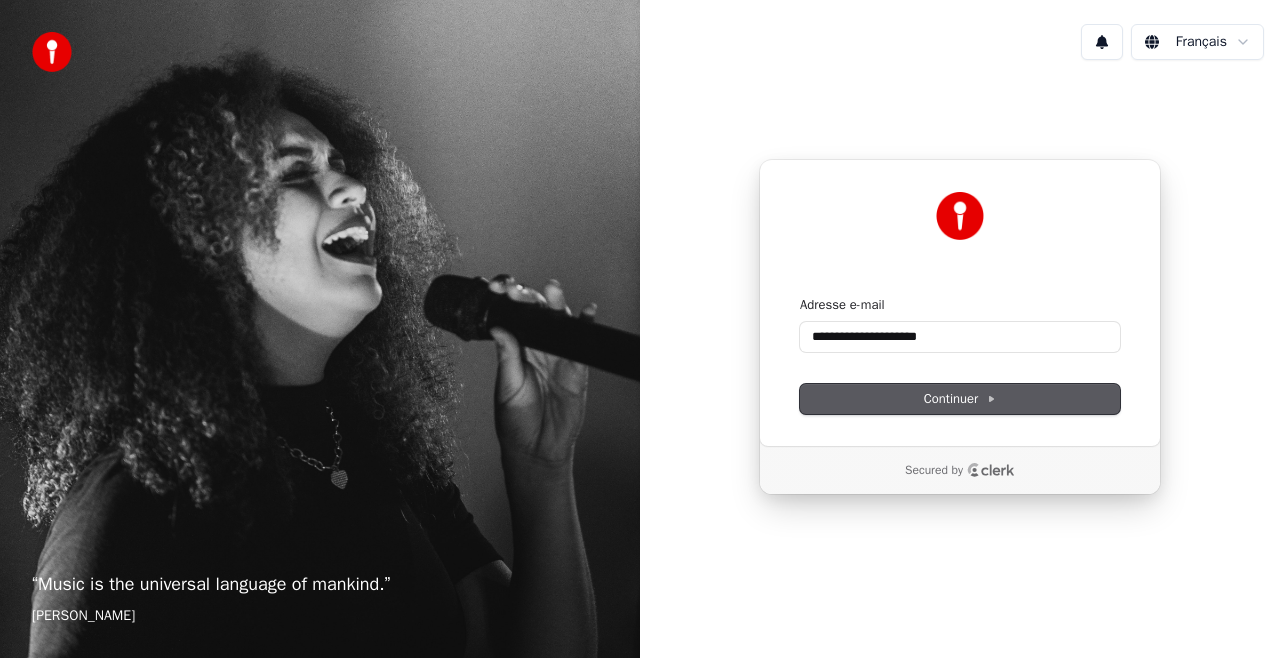 type on "**********" 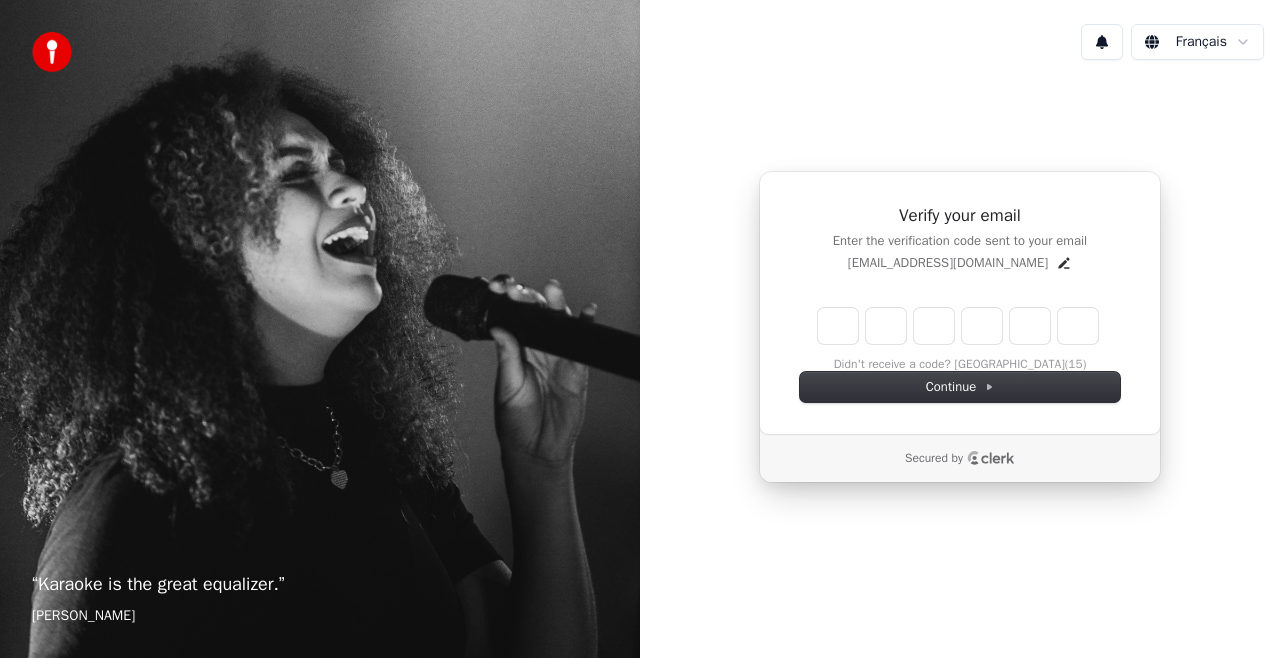 type on "*" 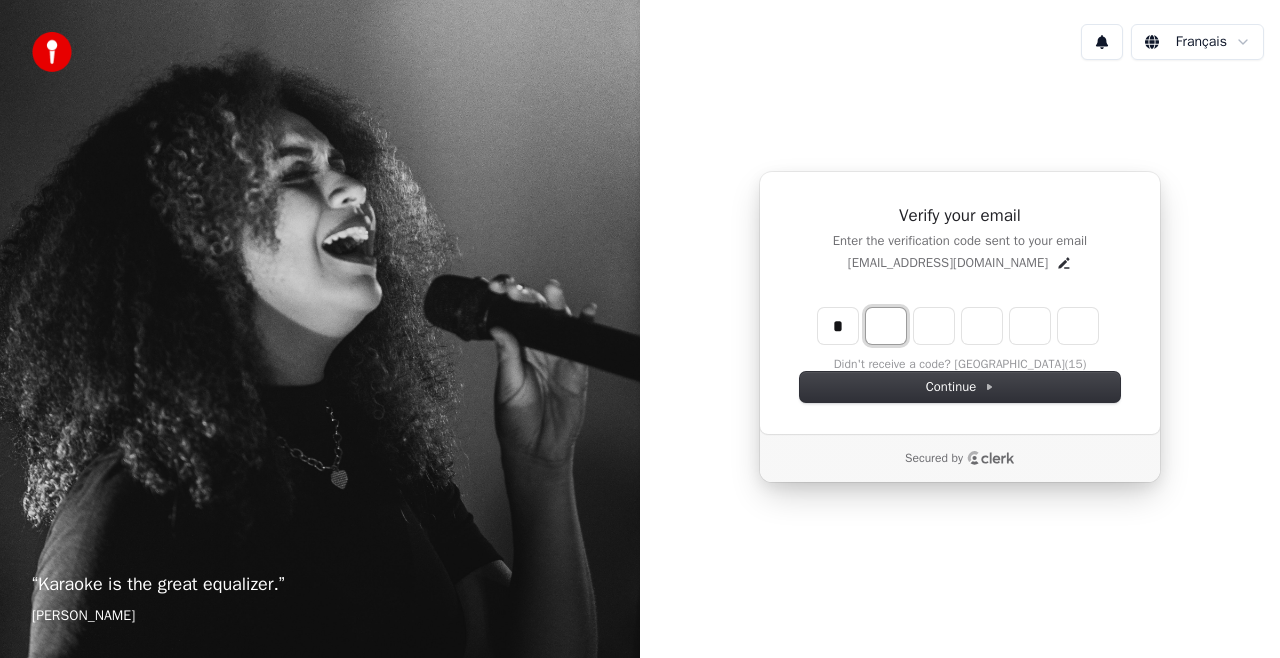 type on "*" 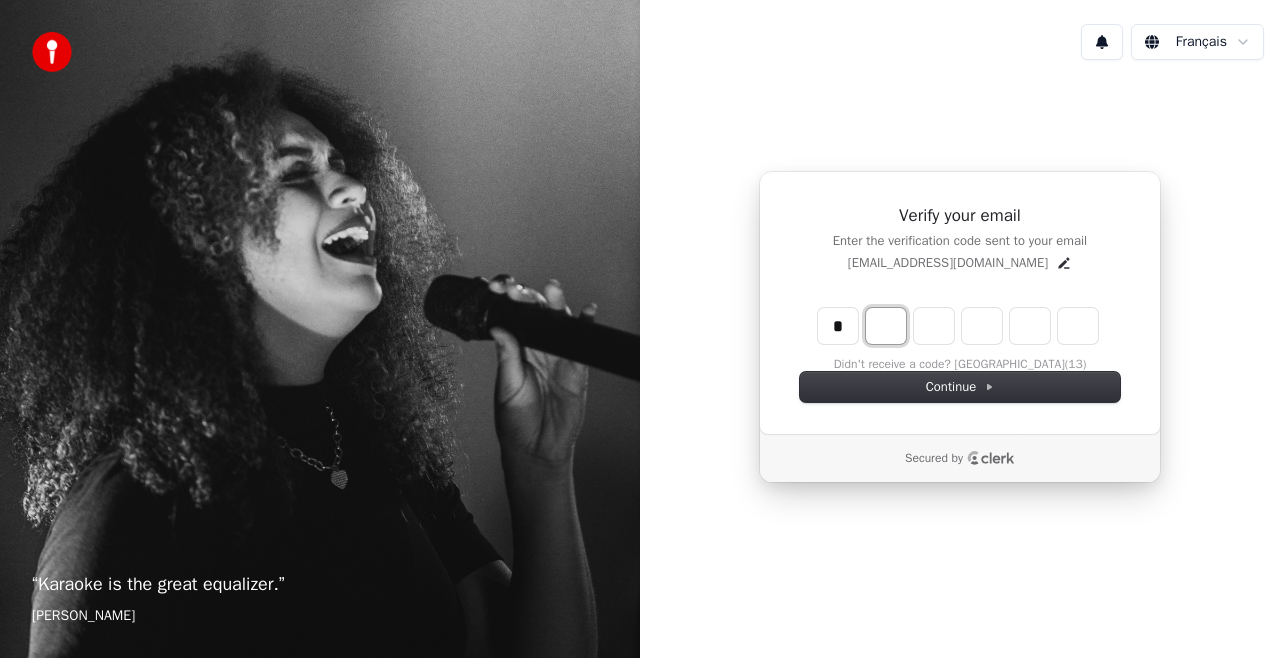 type on "*" 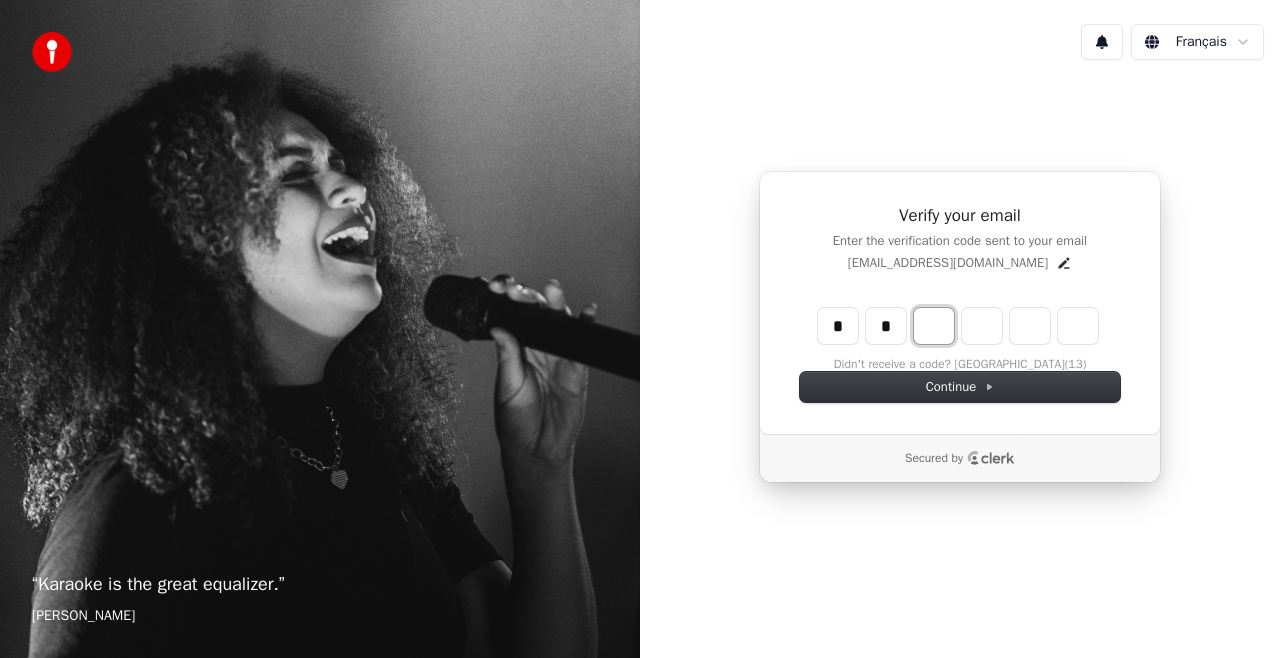 type on "**" 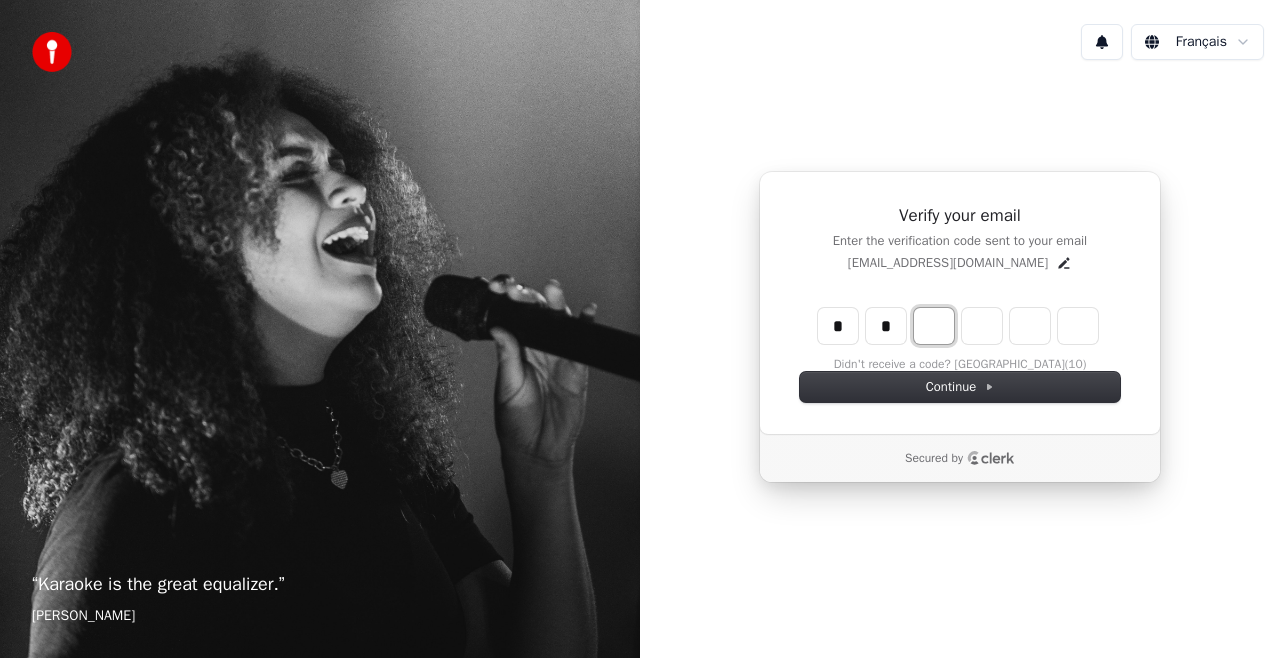 type on "*" 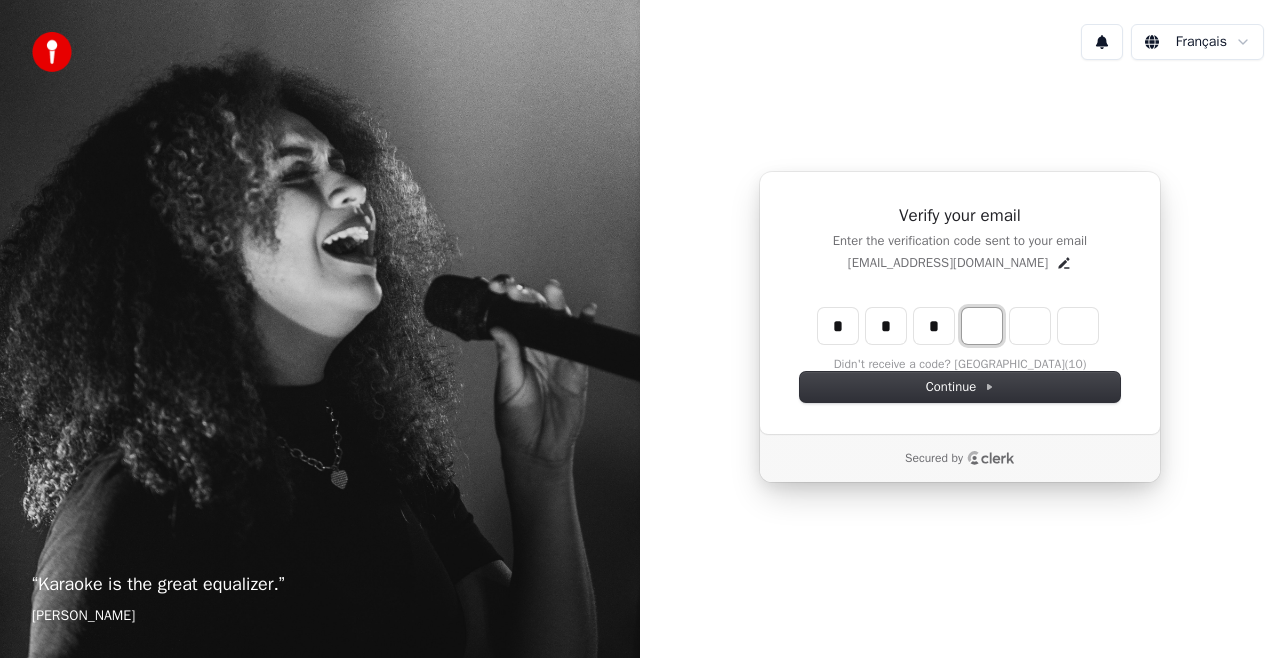type on "***" 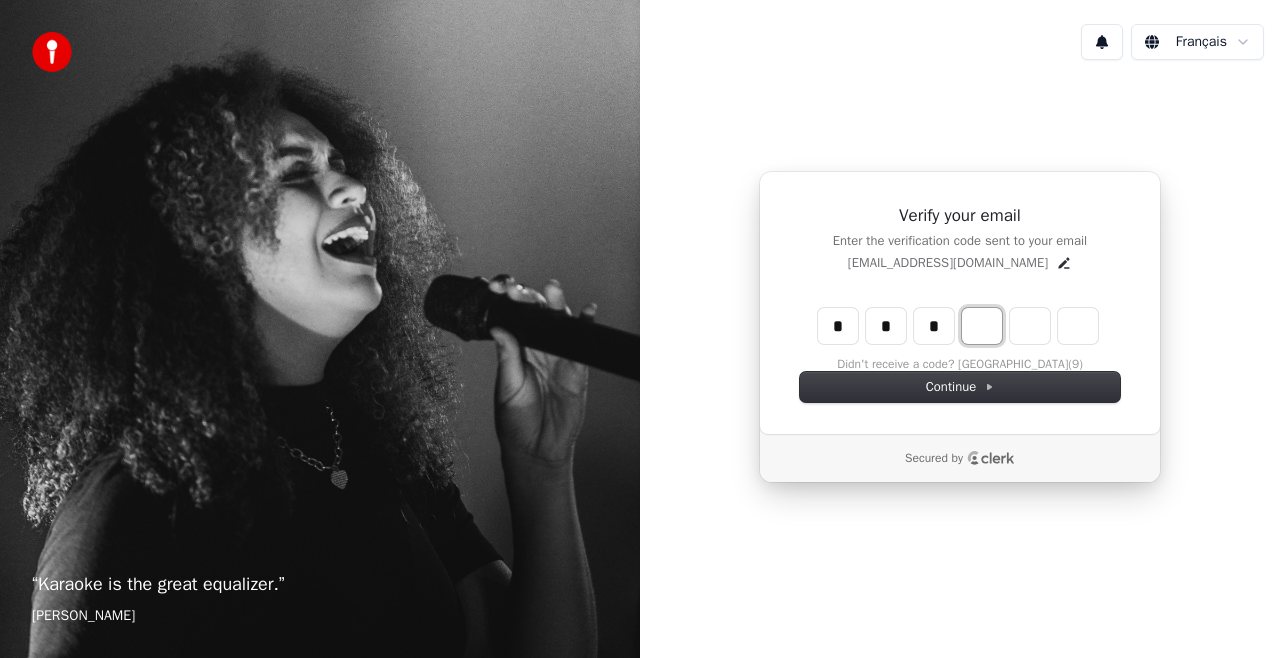type on "*" 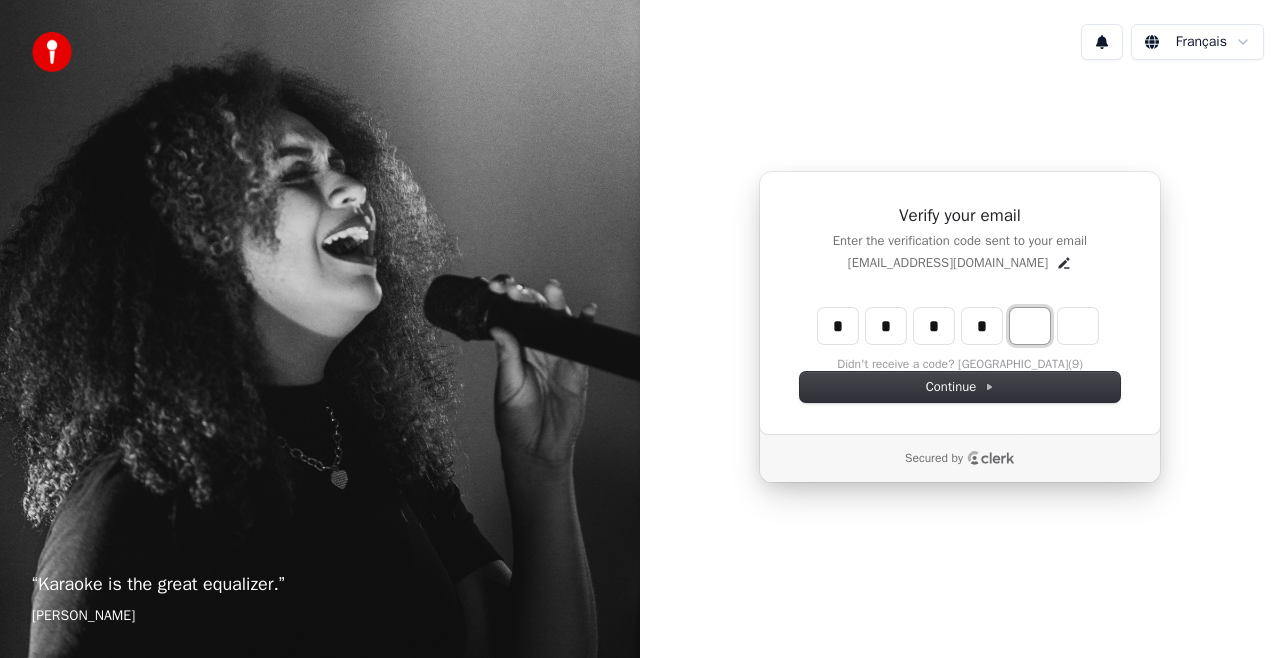 type on "****" 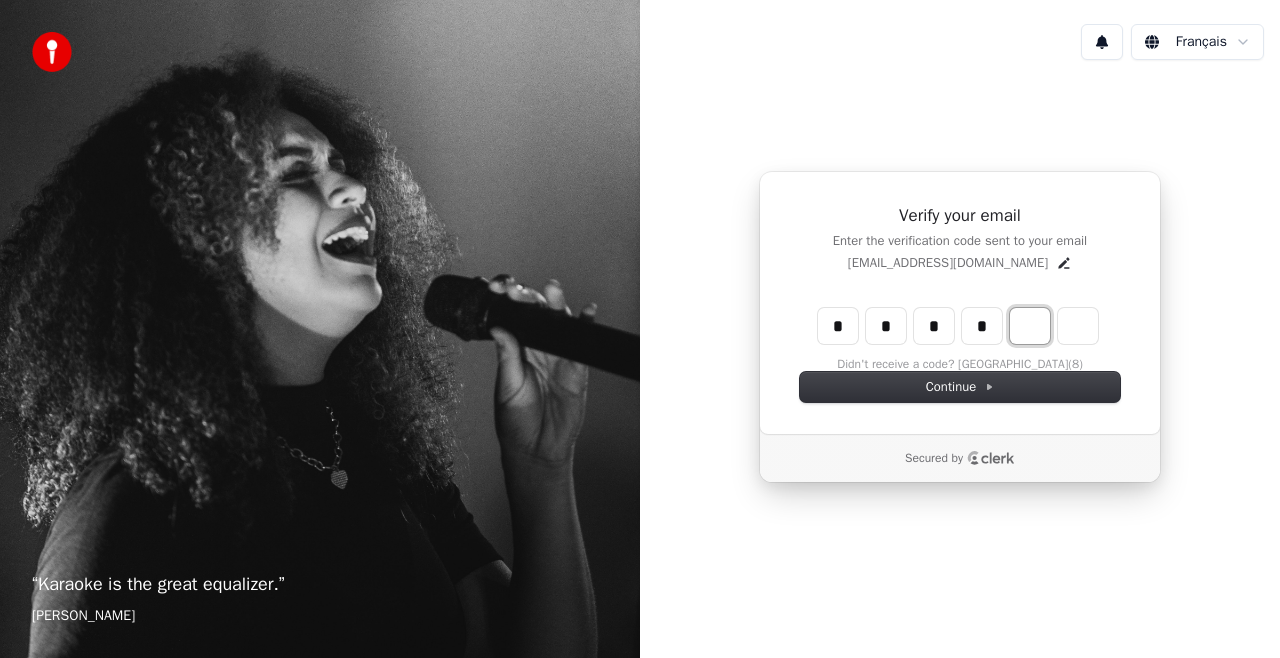type on "*" 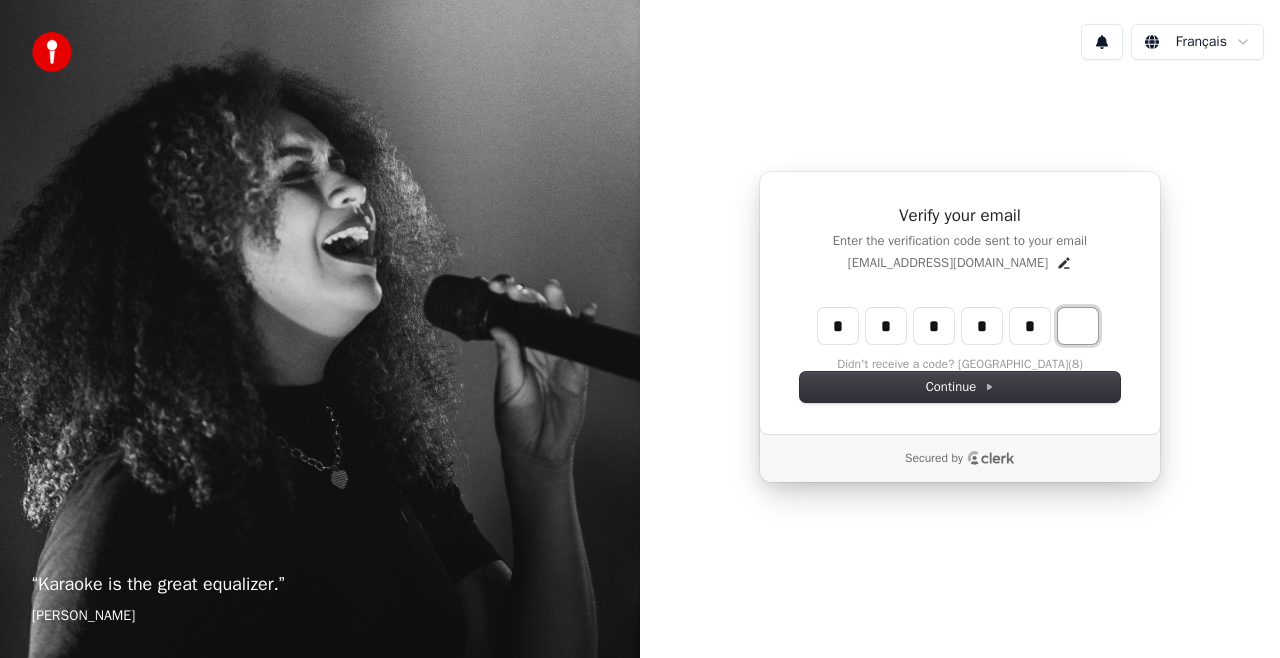 type on "*****" 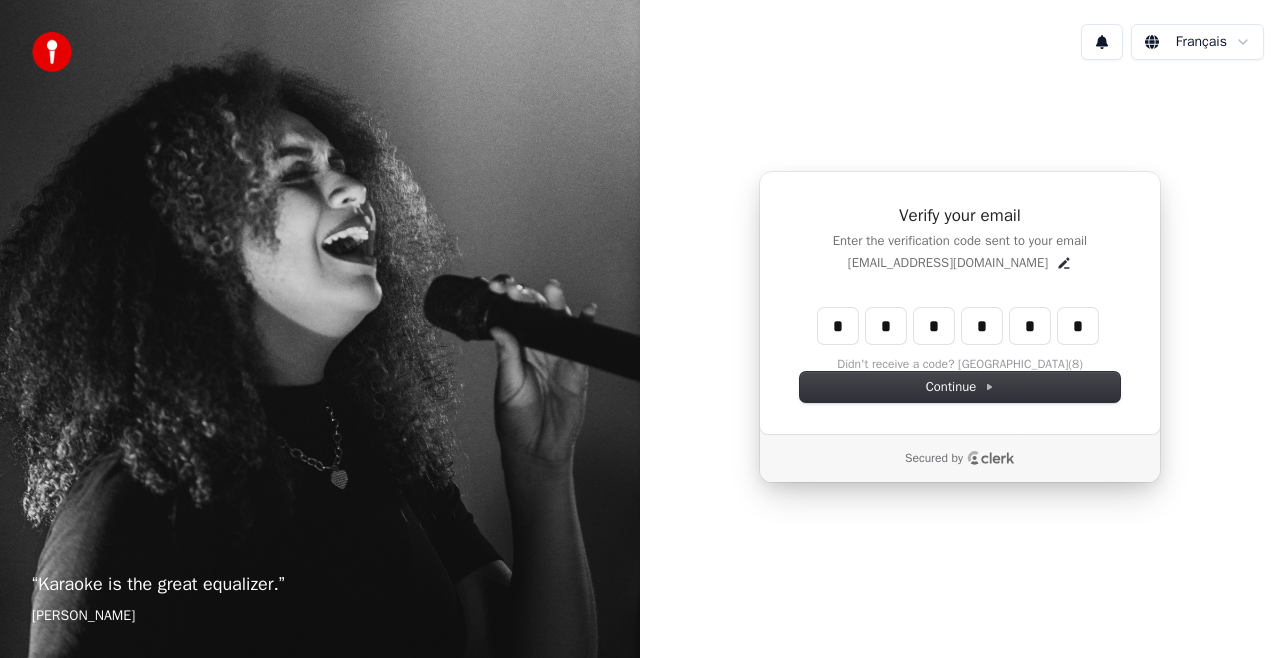 type on "******" 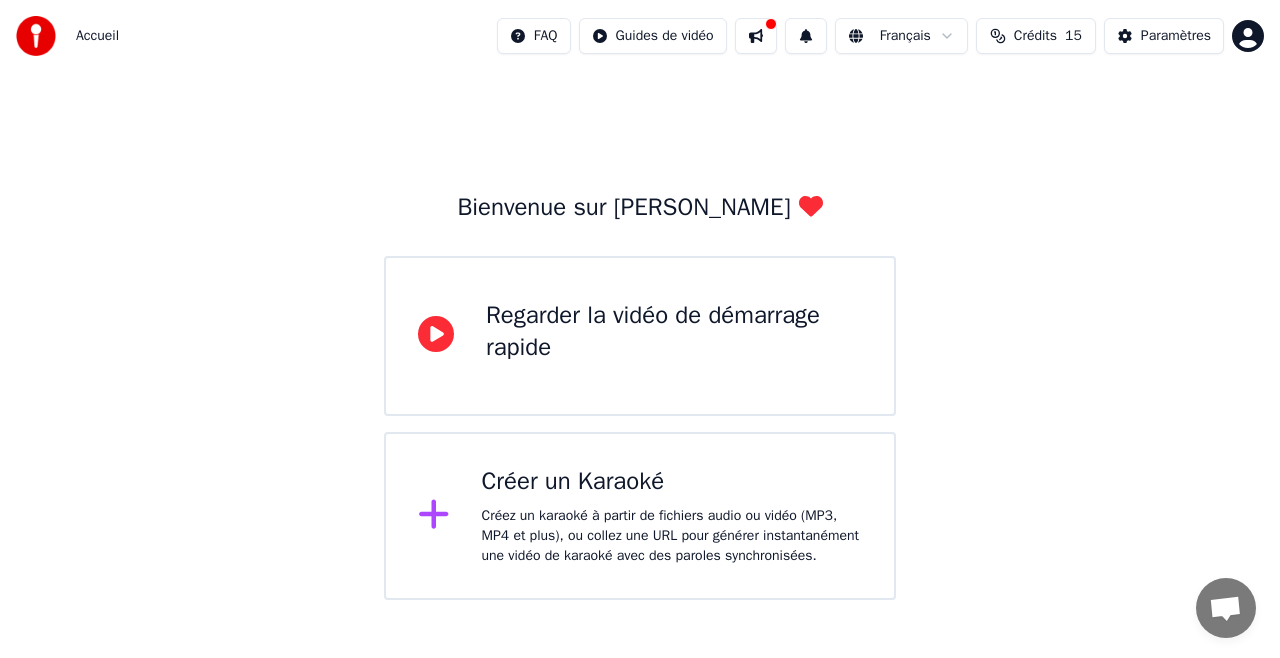 click on "Regarder la vidéo de démarrage rapide" at bounding box center (674, 332) 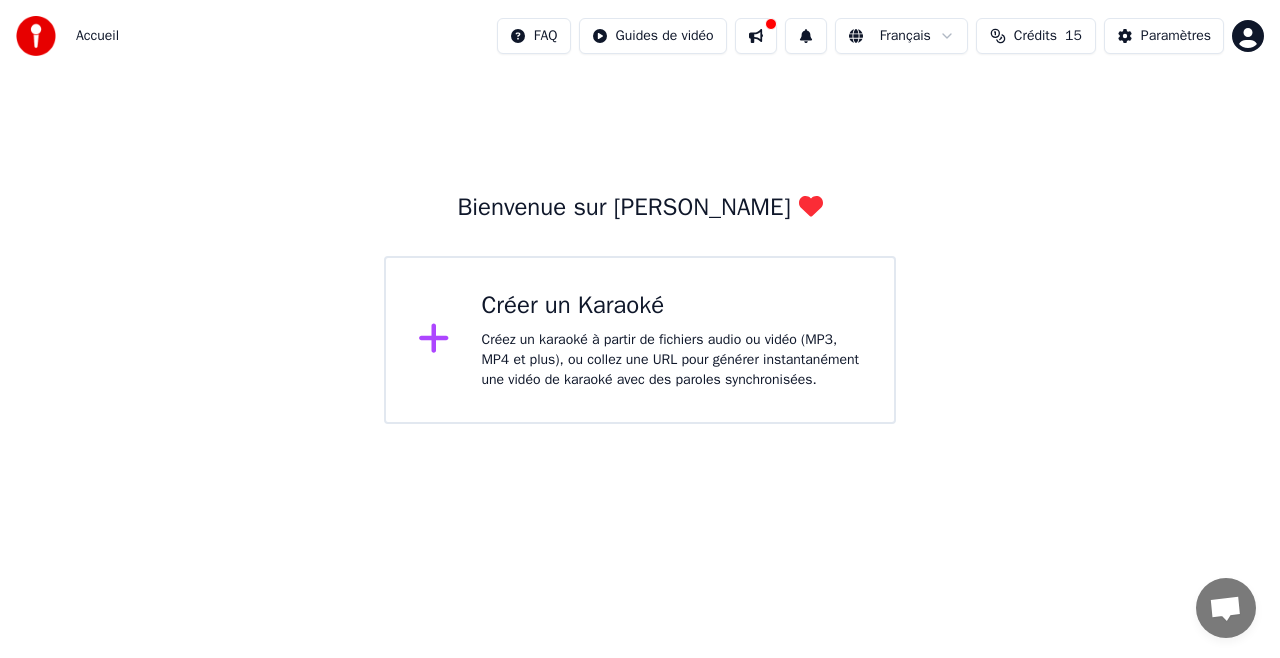 click on "Créez un karaoké à partir de fichiers audio ou vidéo (MP3, MP4 et plus), ou collez une URL pour générer instantanément une vidéo de karaoké avec des paroles synchronisées." at bounding box center (672, 360) 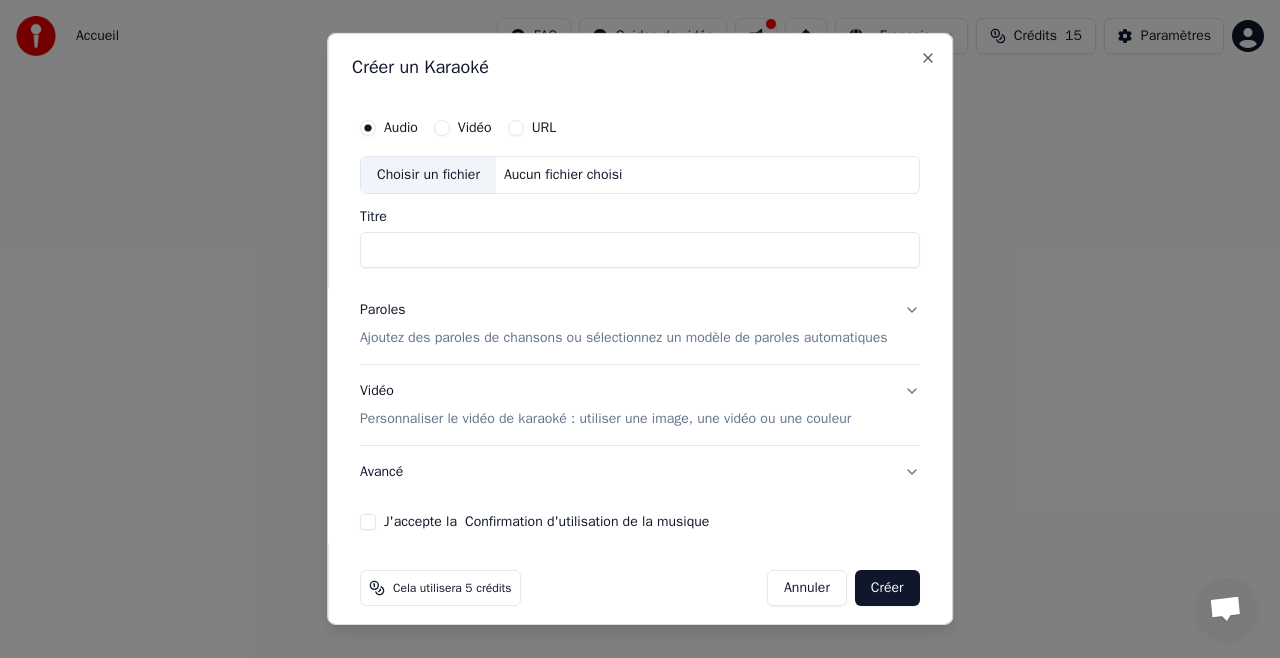 click on "URL" at bounding box center (516, 128) 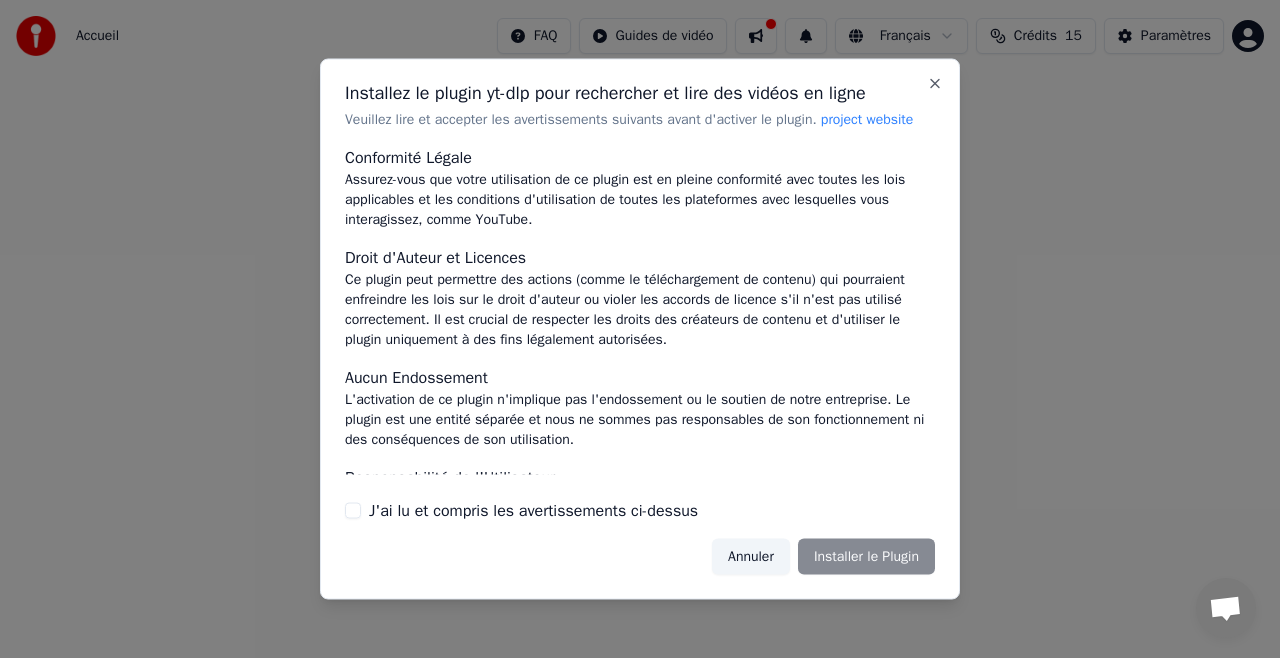 click on "Annuler Installer le Plugin" at bounding box center (823, 556) 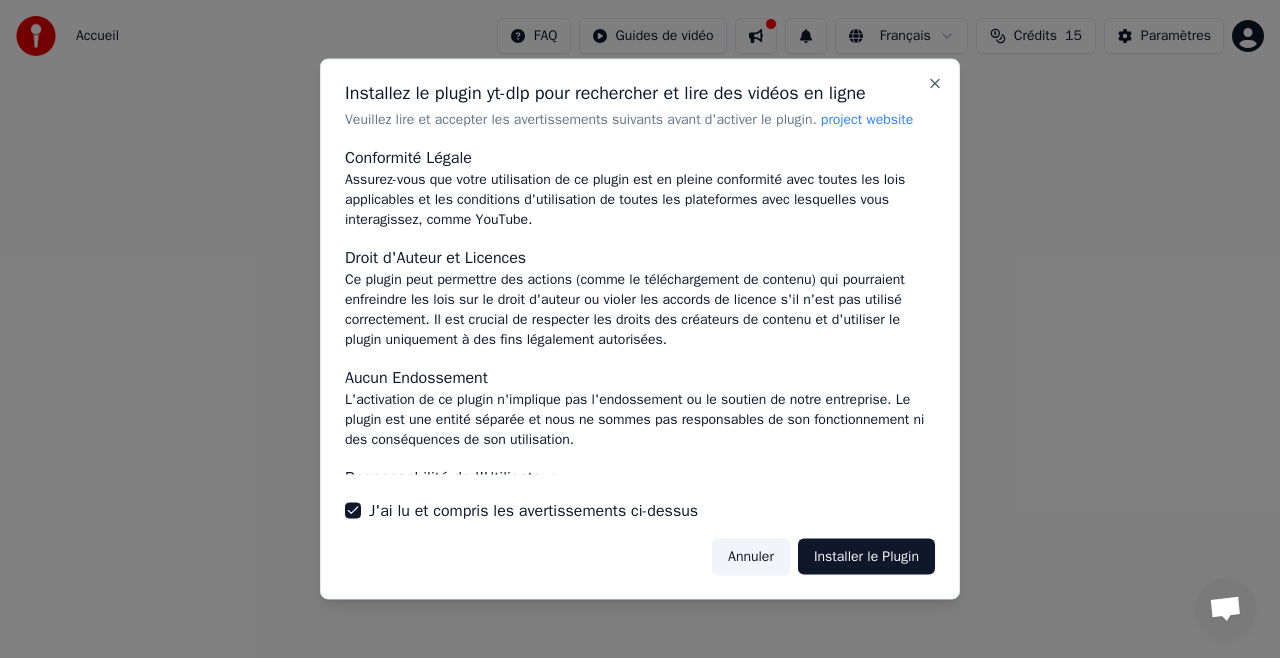 click on "Installer le Plugin" at bounding box center (866, 556) 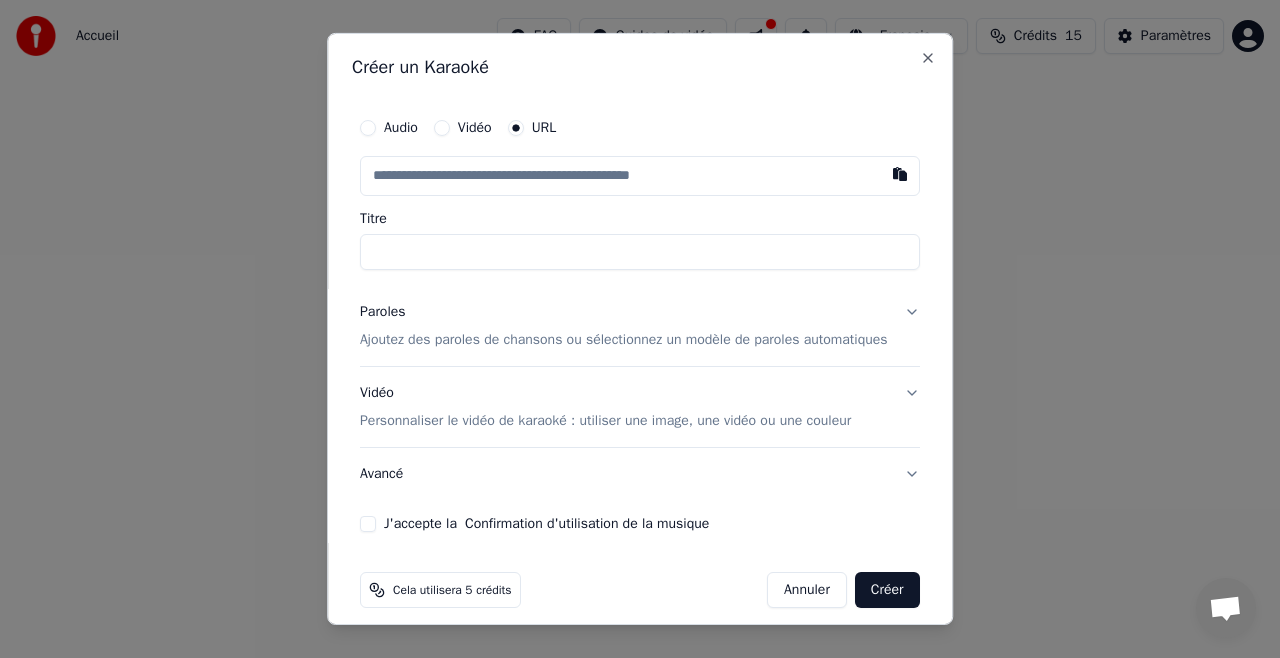 click at bounding box center (640, 176) 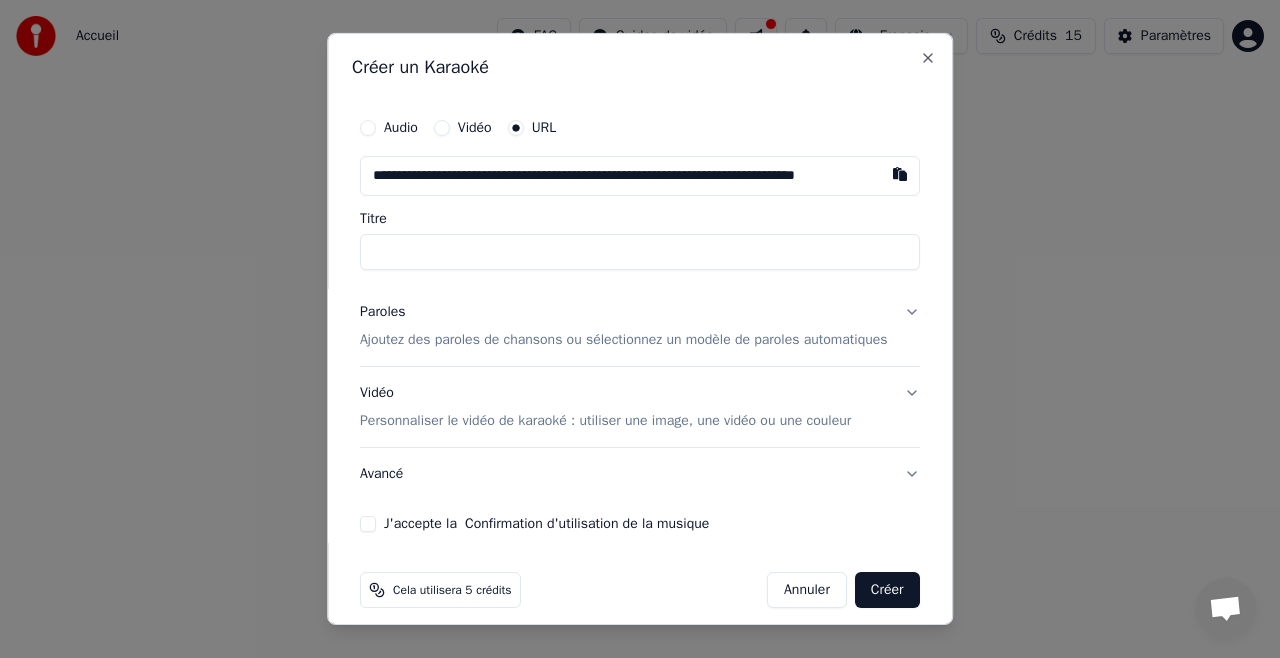 scroll, scrollTop: 0, scrollLeft: 113, axis: horizontal 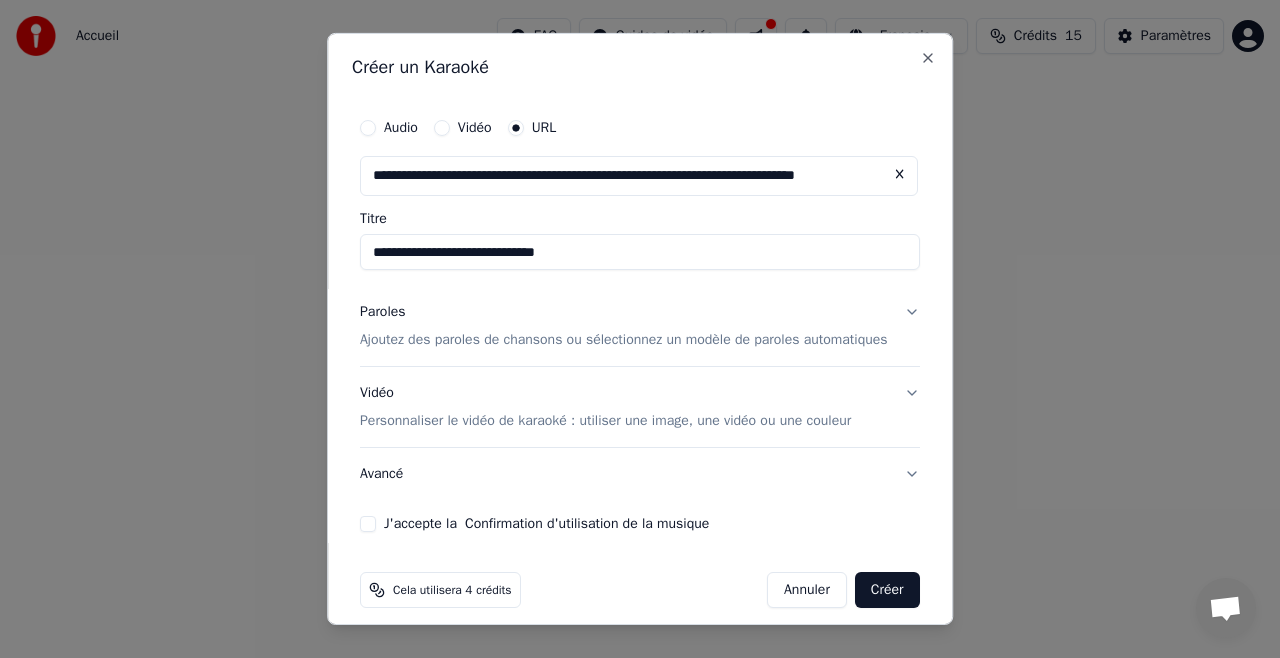 type on "**********" 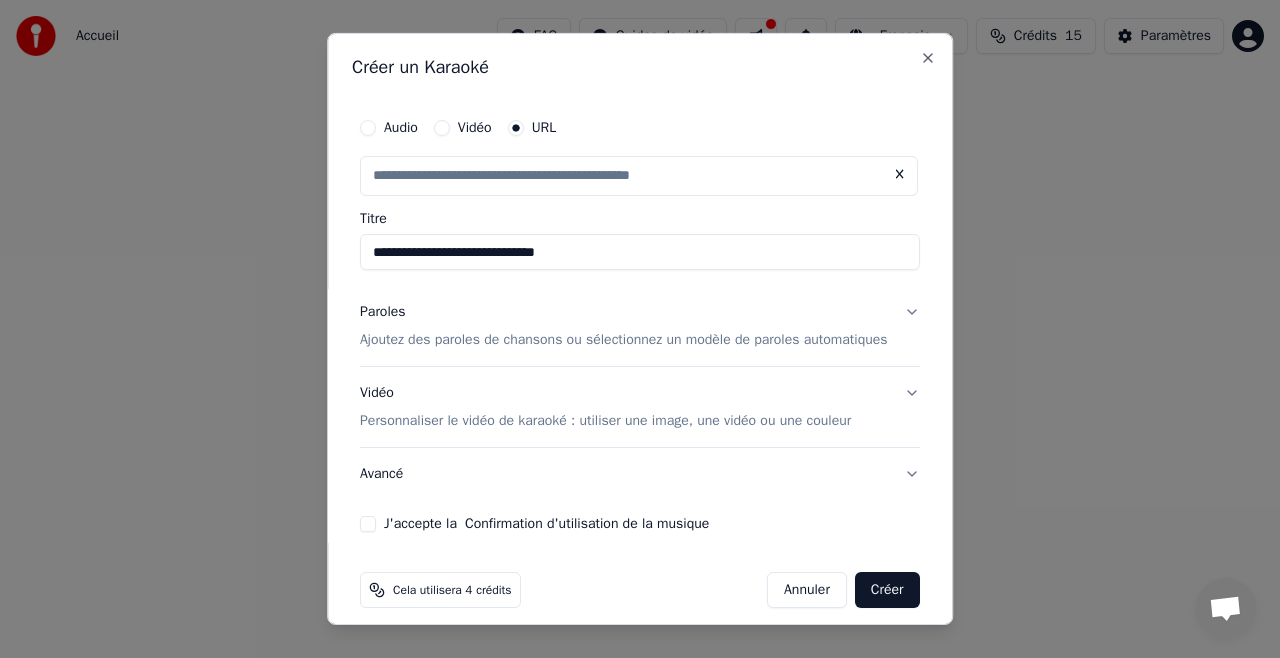scroll, scrollTop: 0, scrollLeft: 0, axis: both 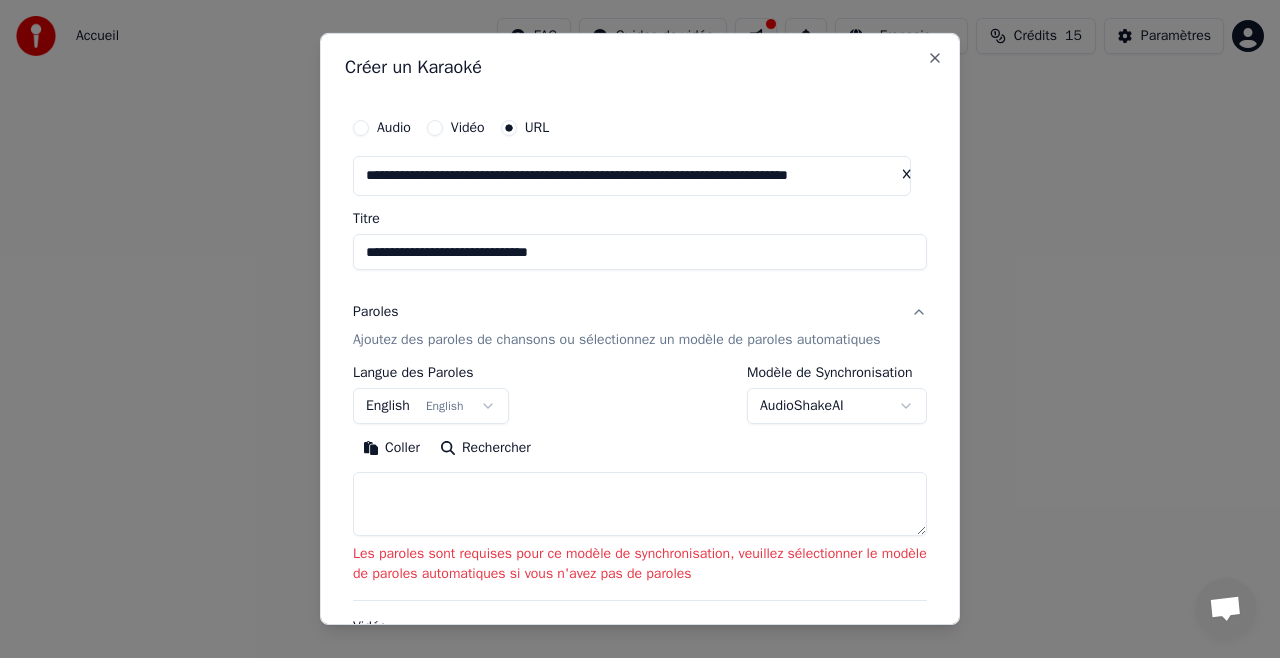 click on "English English" at bounding box center [431, 406] 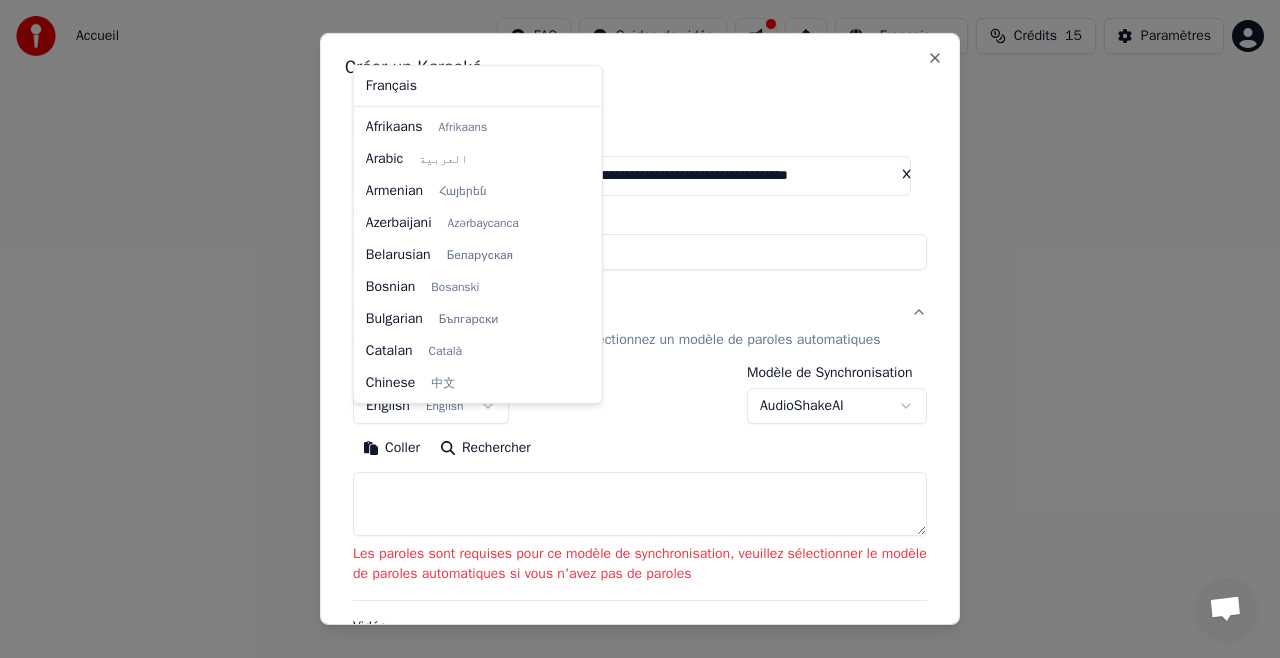 scroll, scrollTop: 160, scrollLeft: 0, axis: vertical 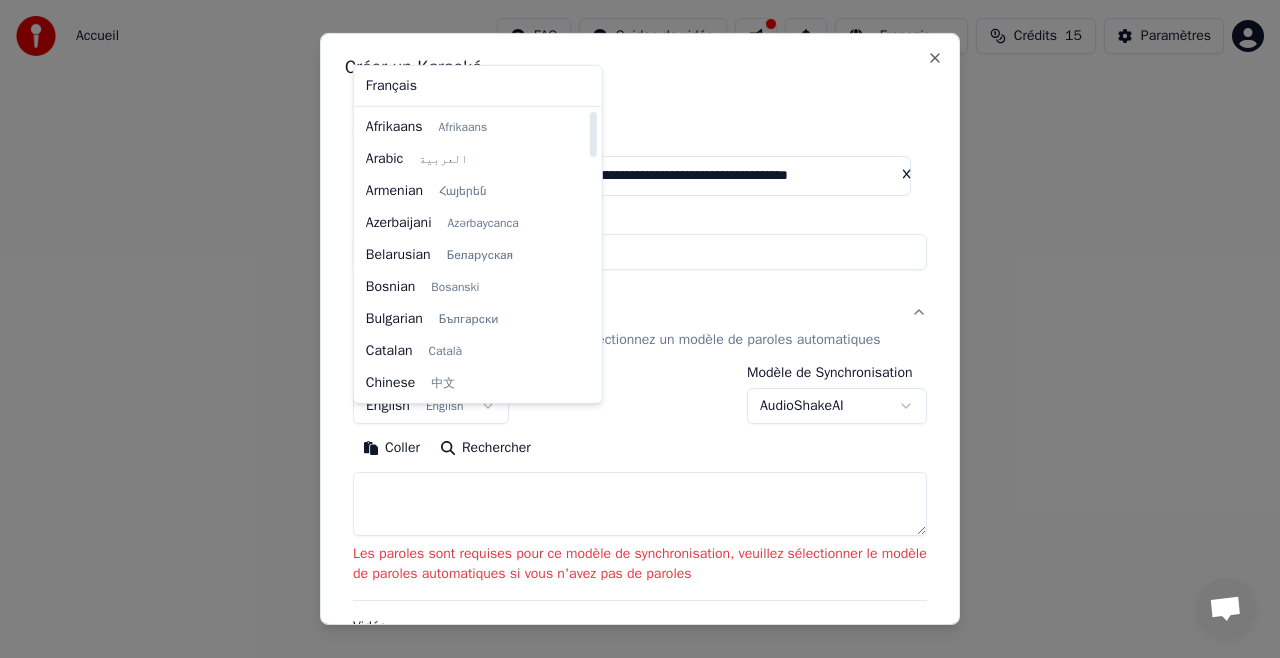 drag, startPoint x: 577, startPoint y: 172, endPoint x: 576, endPoint y: 140, distance: 32.01562 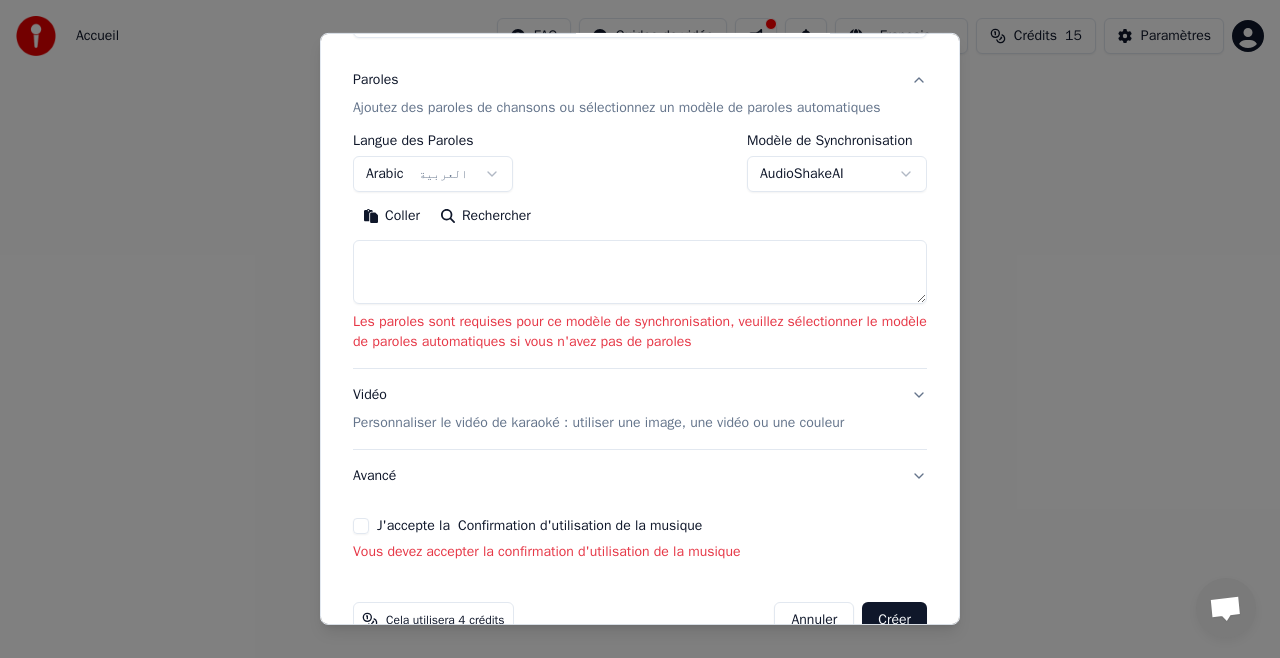 scroll, scrollTop: 254, scrollLeft: 0, axis: vertical 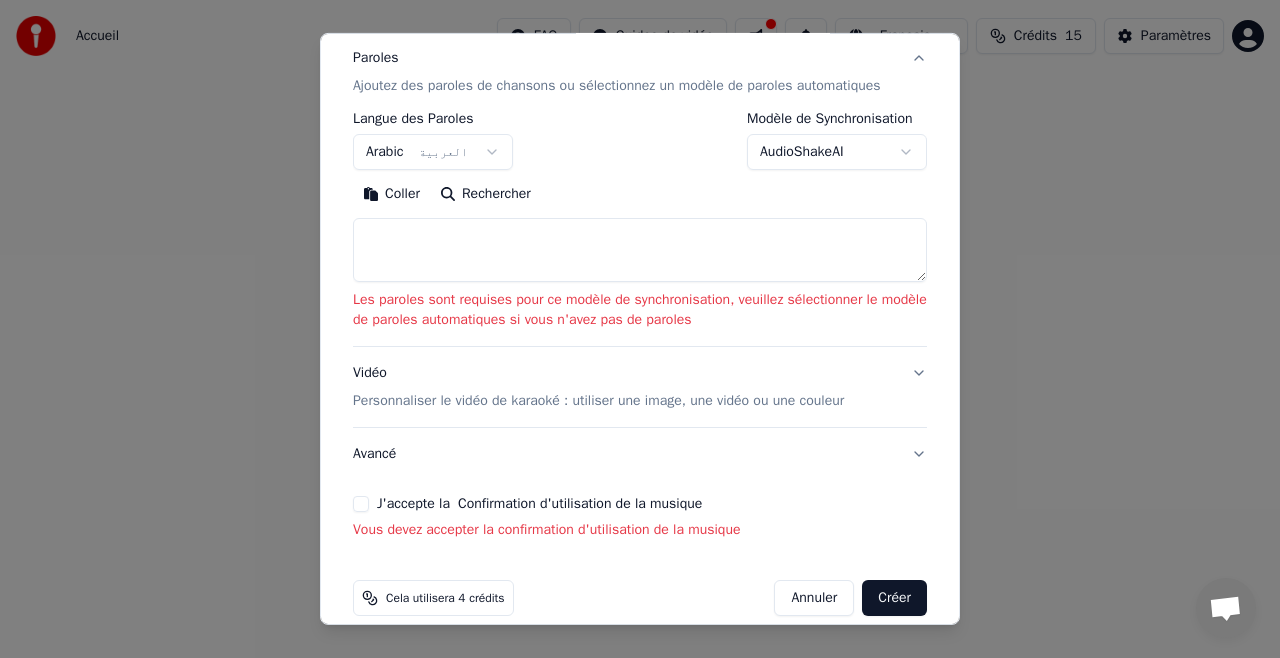 click on "J'accepte la   Confirmation d'utilisation de la musique Vous devez accepter la confirmation d'utilisation de la musique" at bounding box center (640, 518) 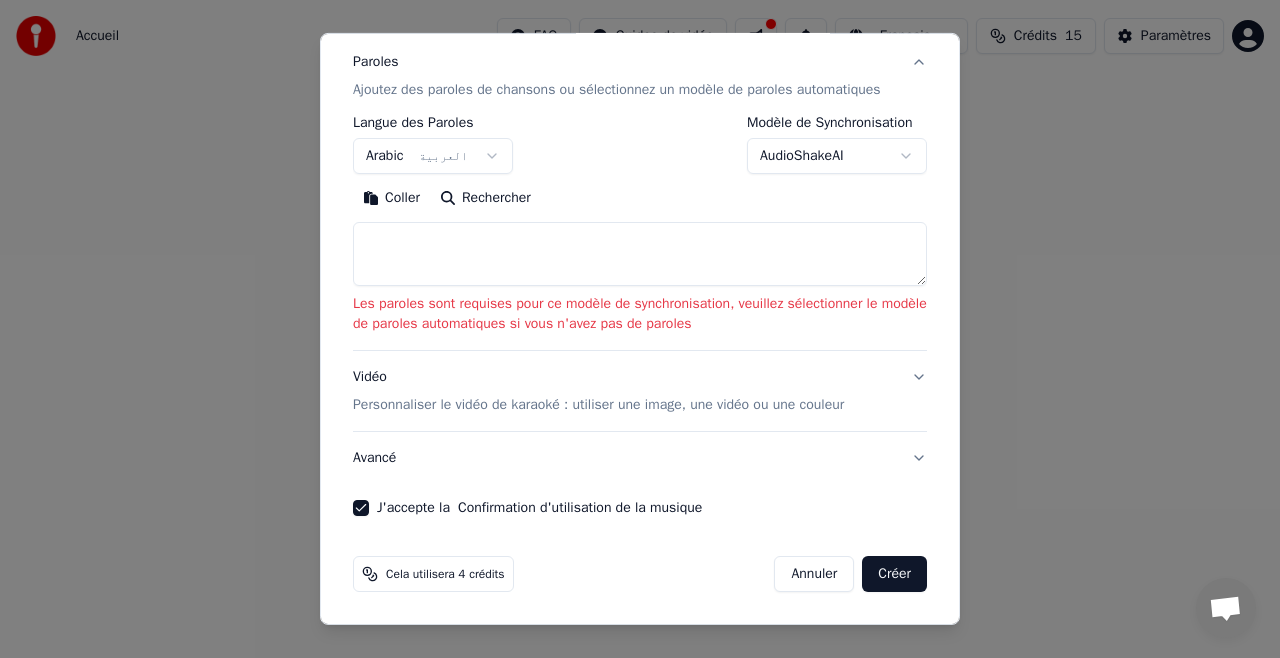 click on "Créer" at bounding box center (894, 574) 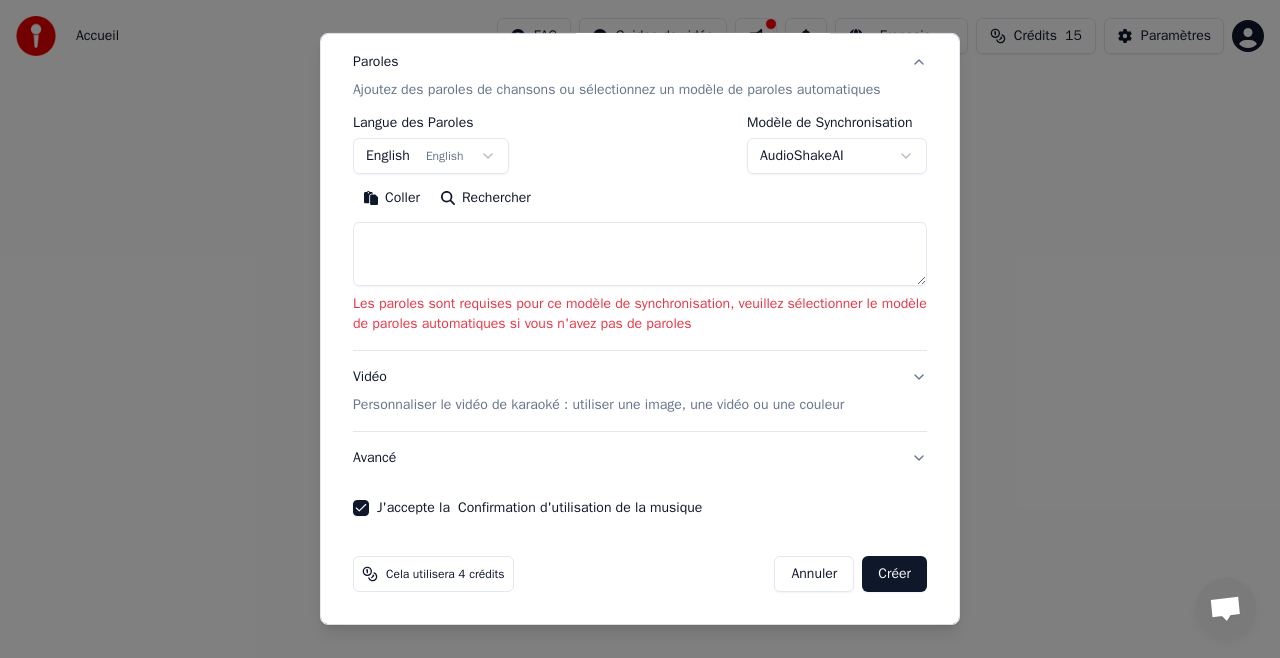 click at bounding box center [640, 254] 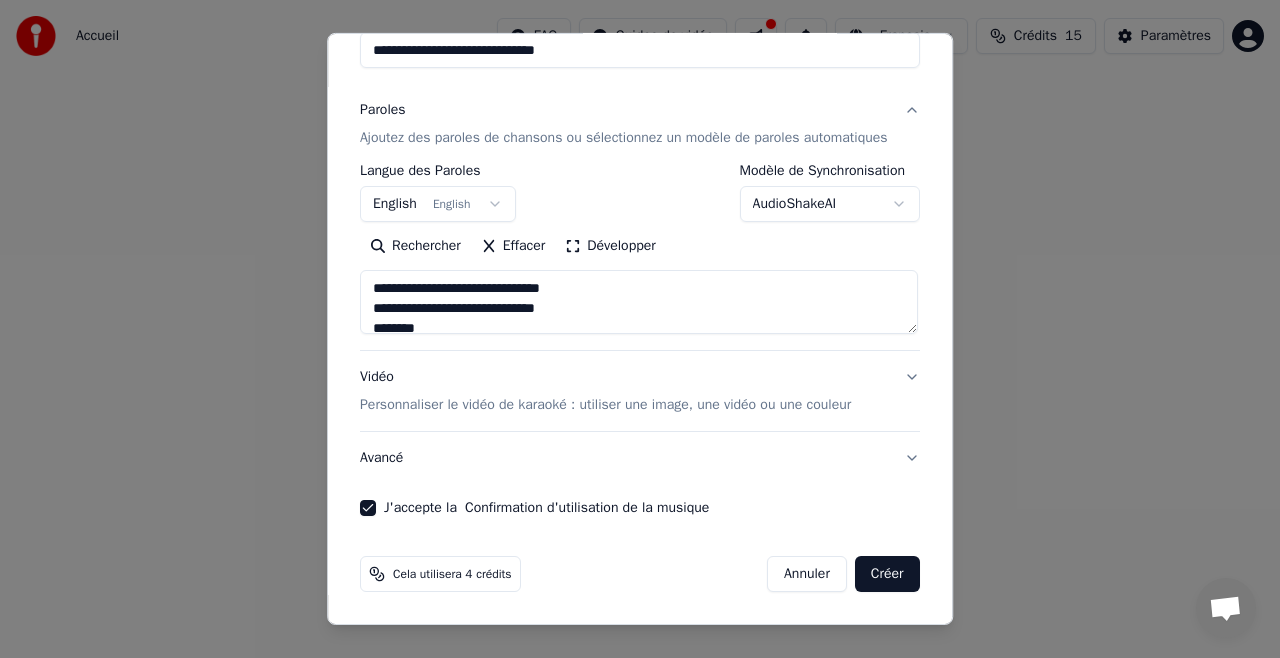 scroll, scrollTop: 604, scrollLeft: 0, axis: vertical 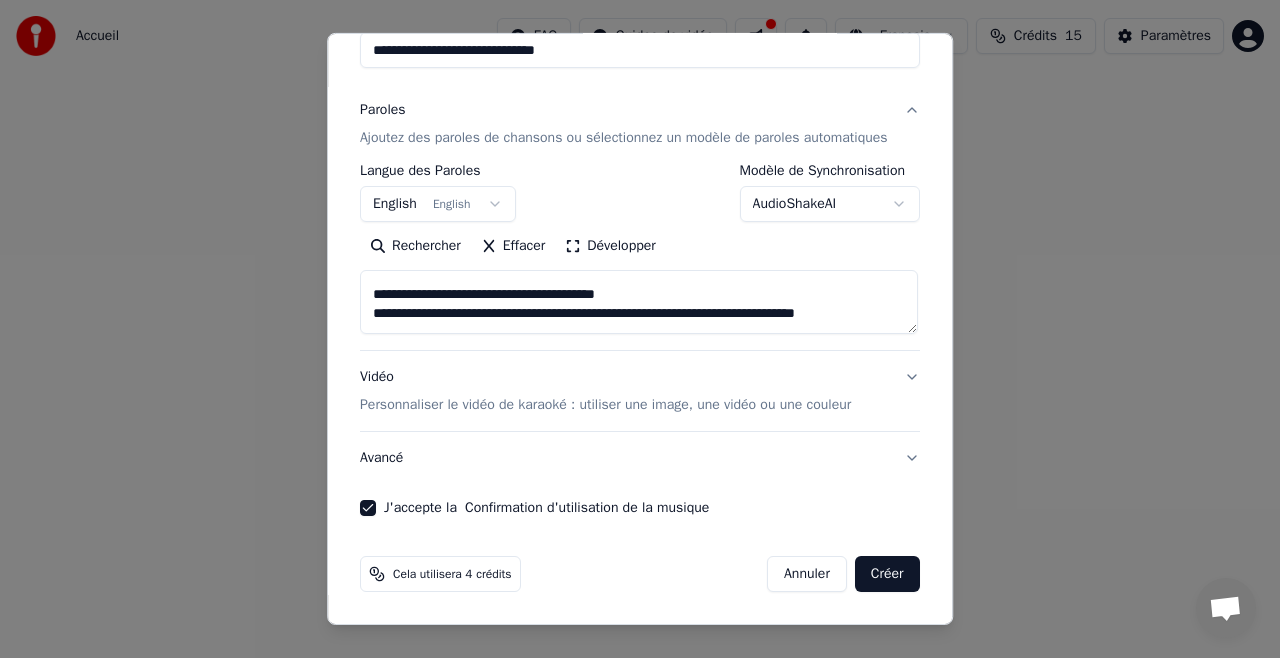 type on "**********" 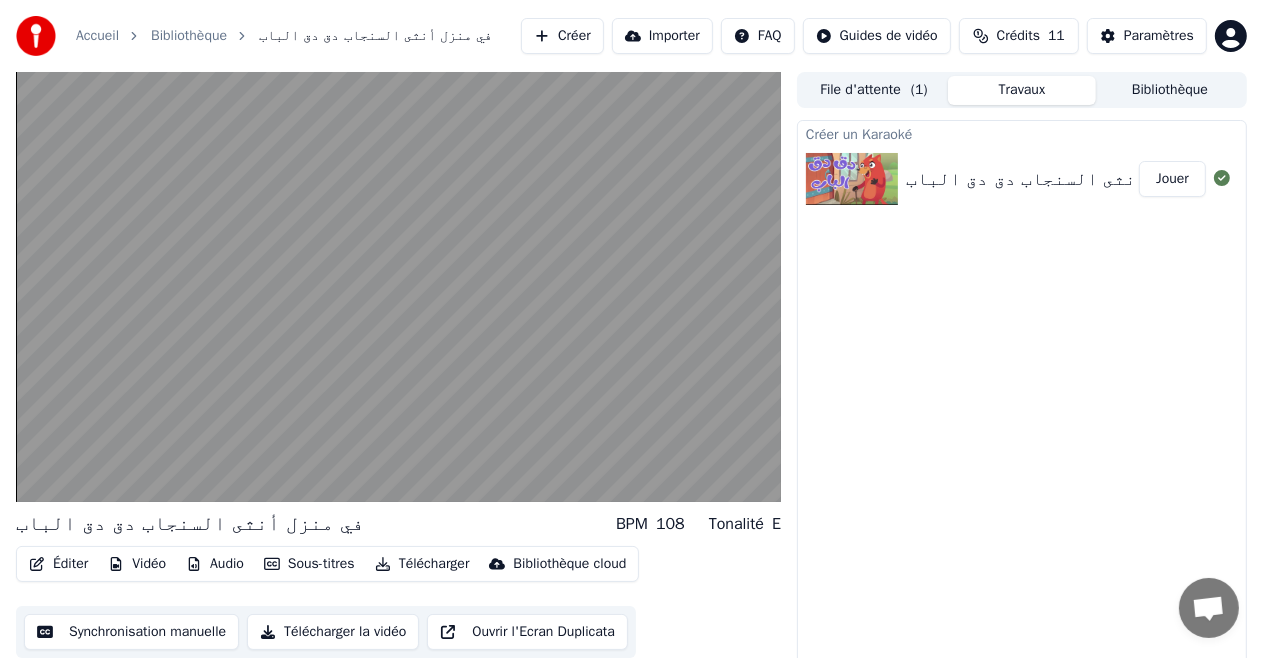 click on "Jouer" at bounding box center (1172, 179) 